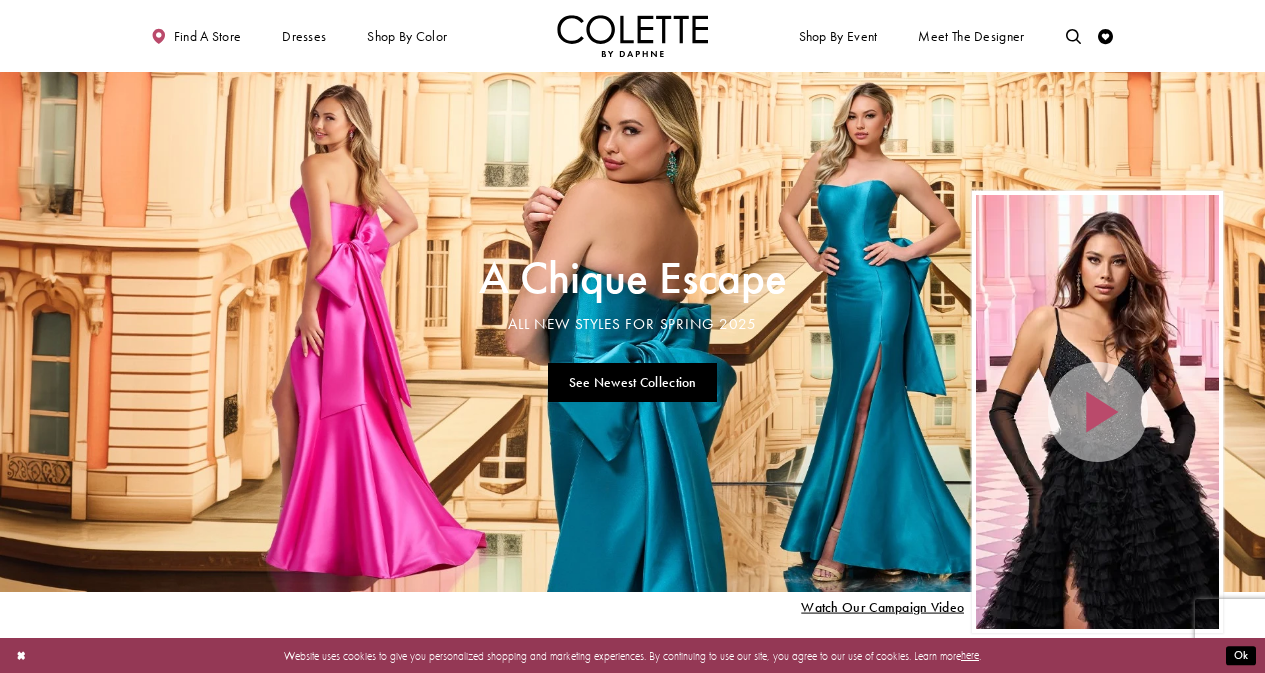 scroll, scrollTop: 800, scrollLeft: 0, axis: vertical 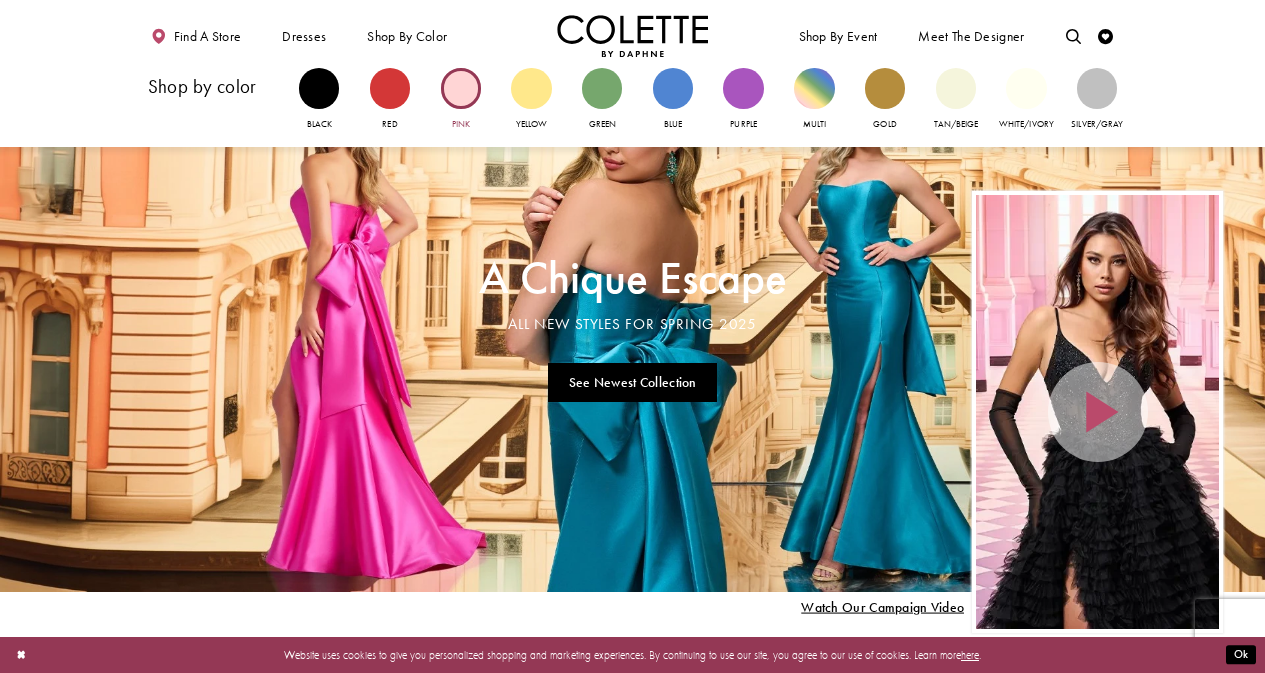 click at bounding box center (461, 88) 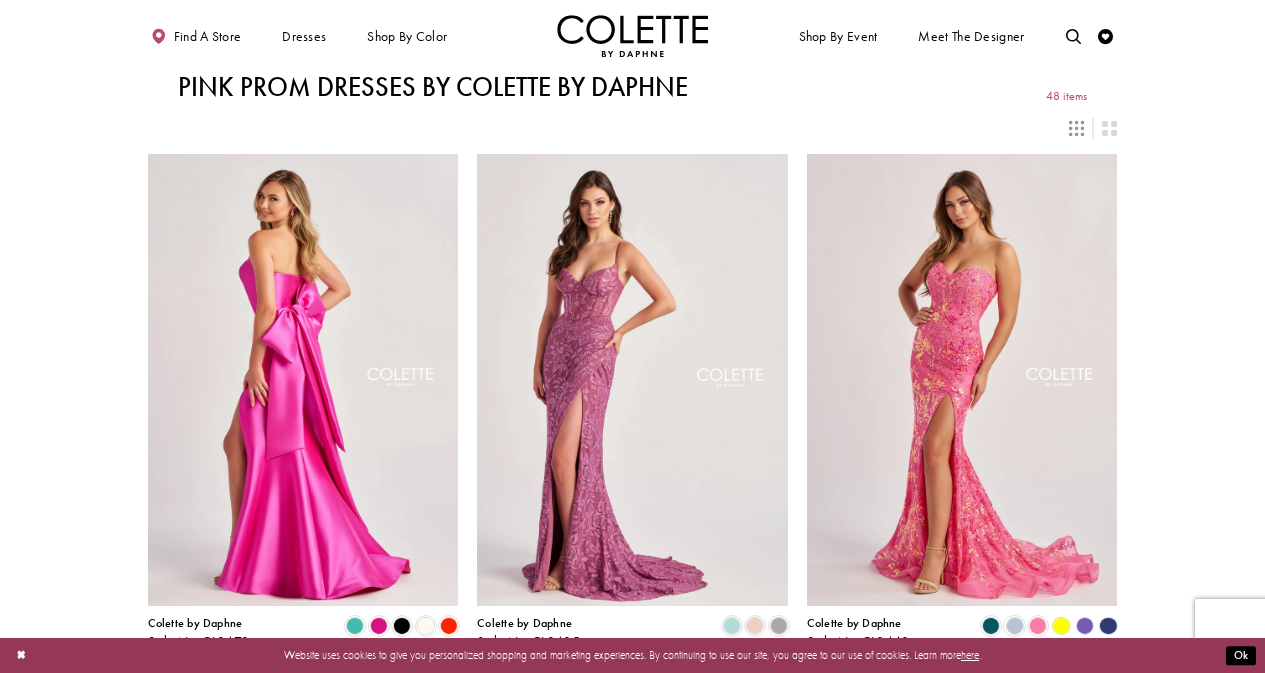 scroll, scrollTop: 0, scrollLeft: 0, axis: both 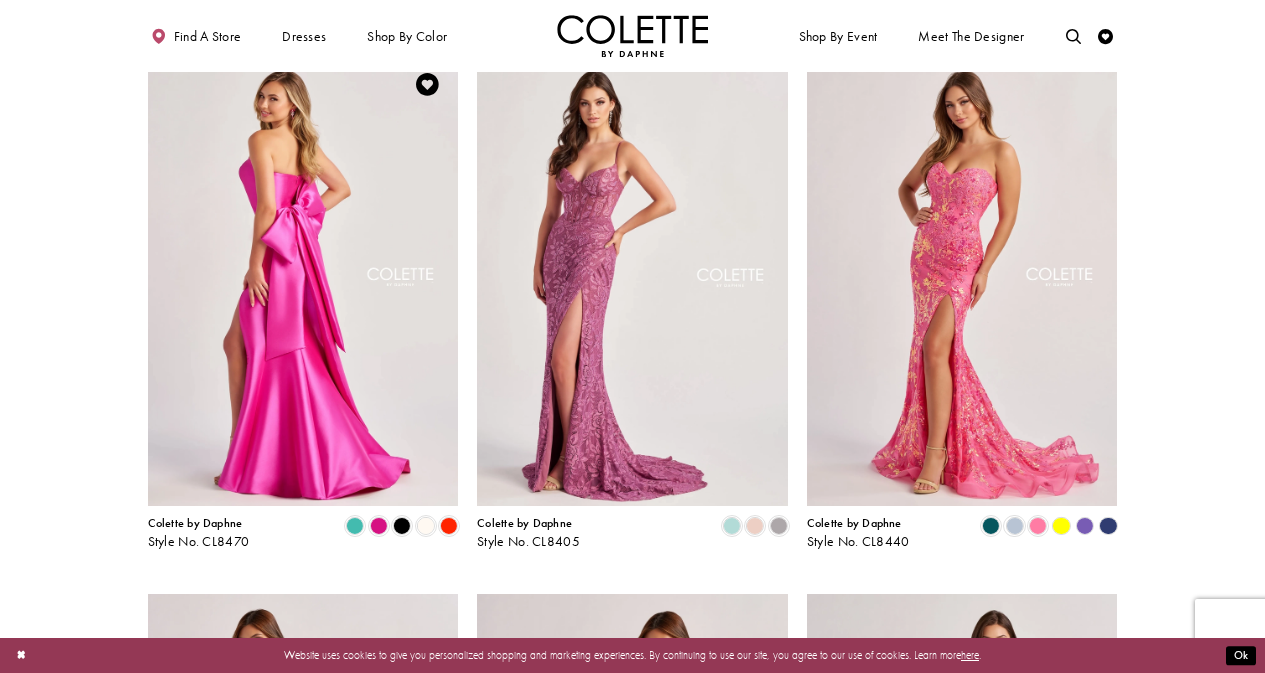click at bounding box center (303, 280) 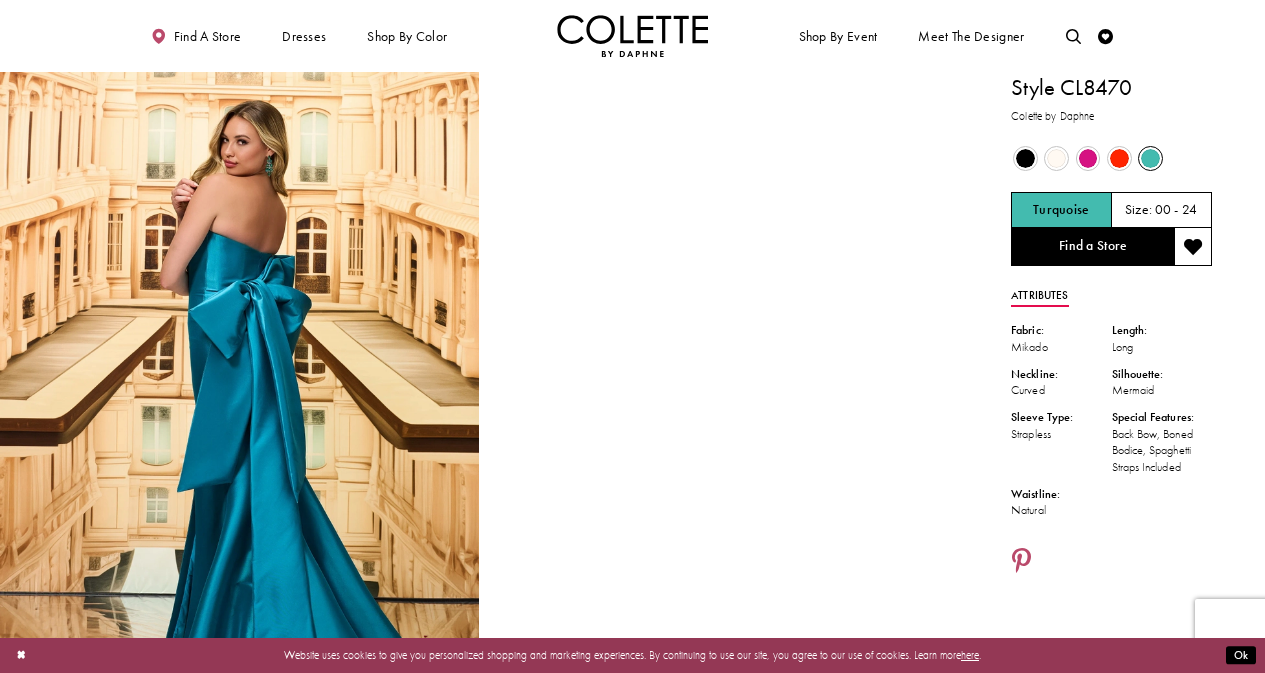 scroll, scrollTop: 0, scrollLeft: 0, axis: both 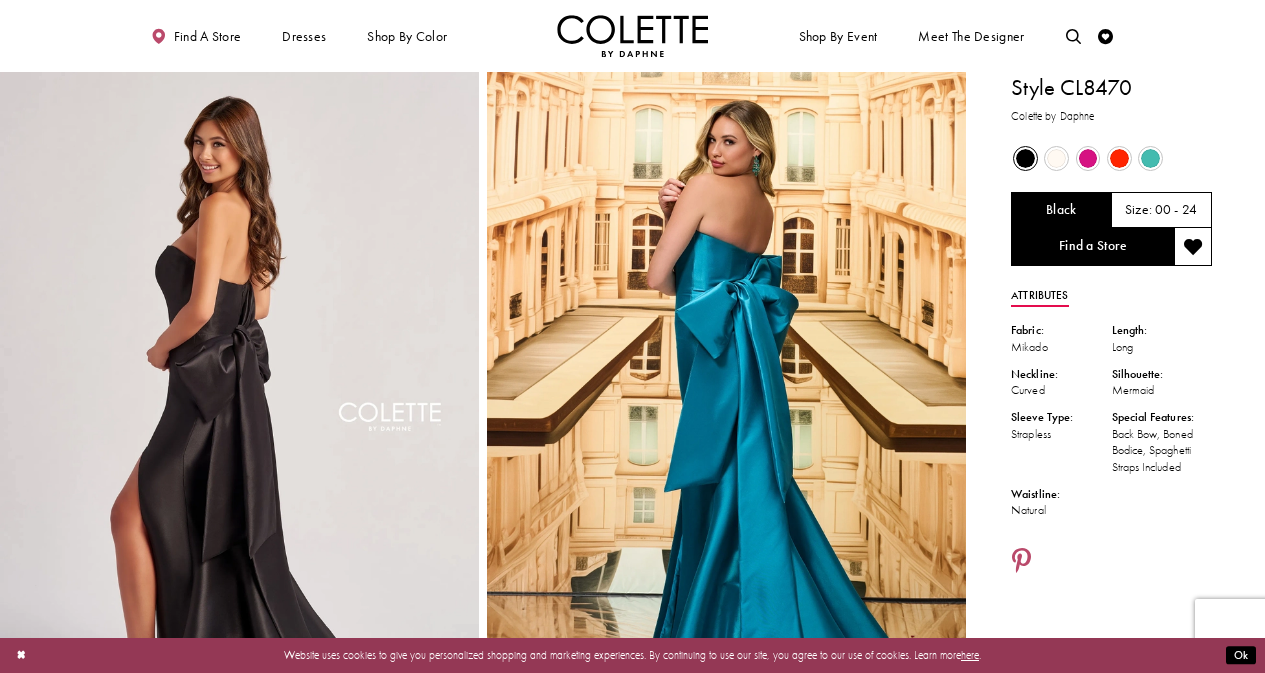 drag, startPoint x: 1094, startPoint y: 576, endPoint x: 1135, endPoint y: 418, distance: 163.23296 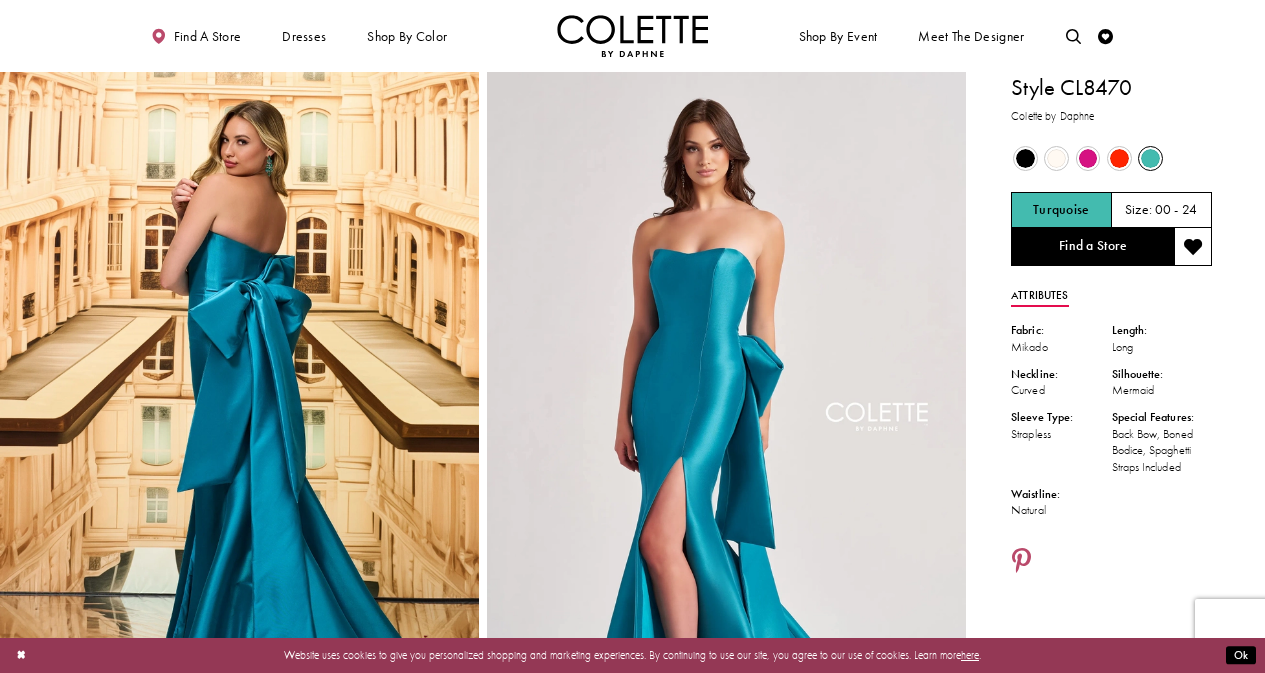 drag, startPoint x: 1081, startPoint y: 585, endPoint x: 1078, endPoint y: 310, distance: 275.01636 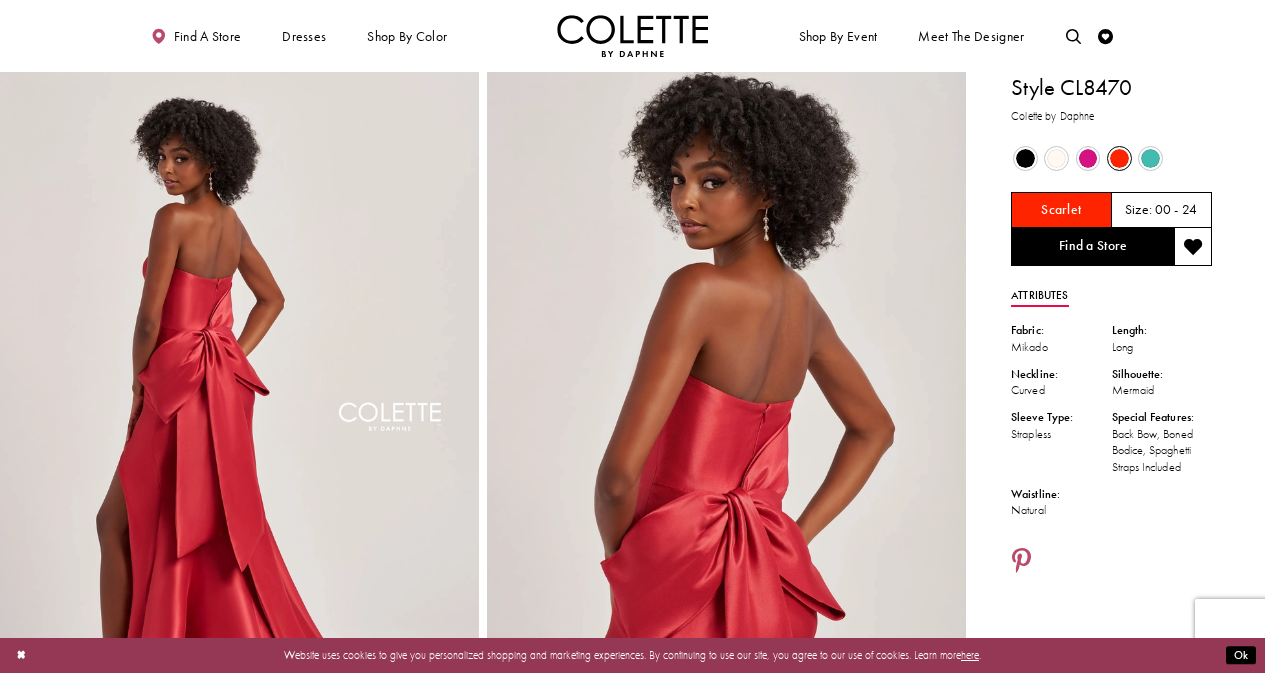 click at bounding box center [1088, 158] 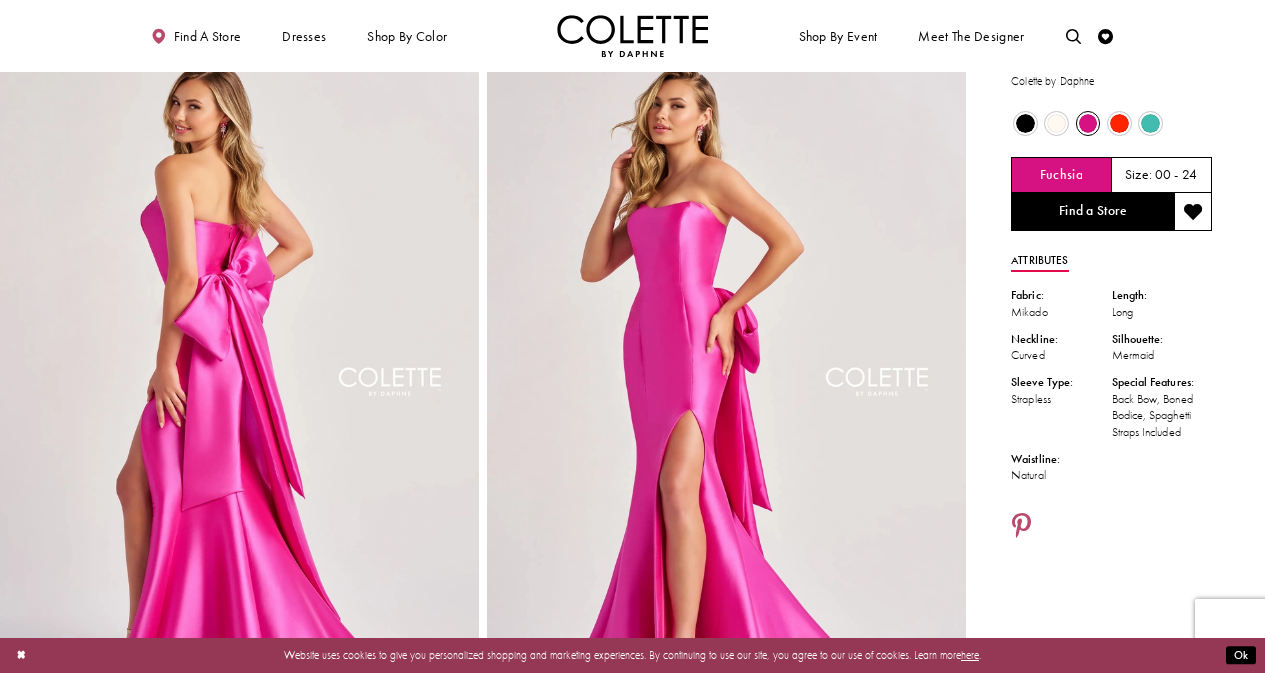 scroll, scrollTop: 0, scrollLeft: 0, axis: both 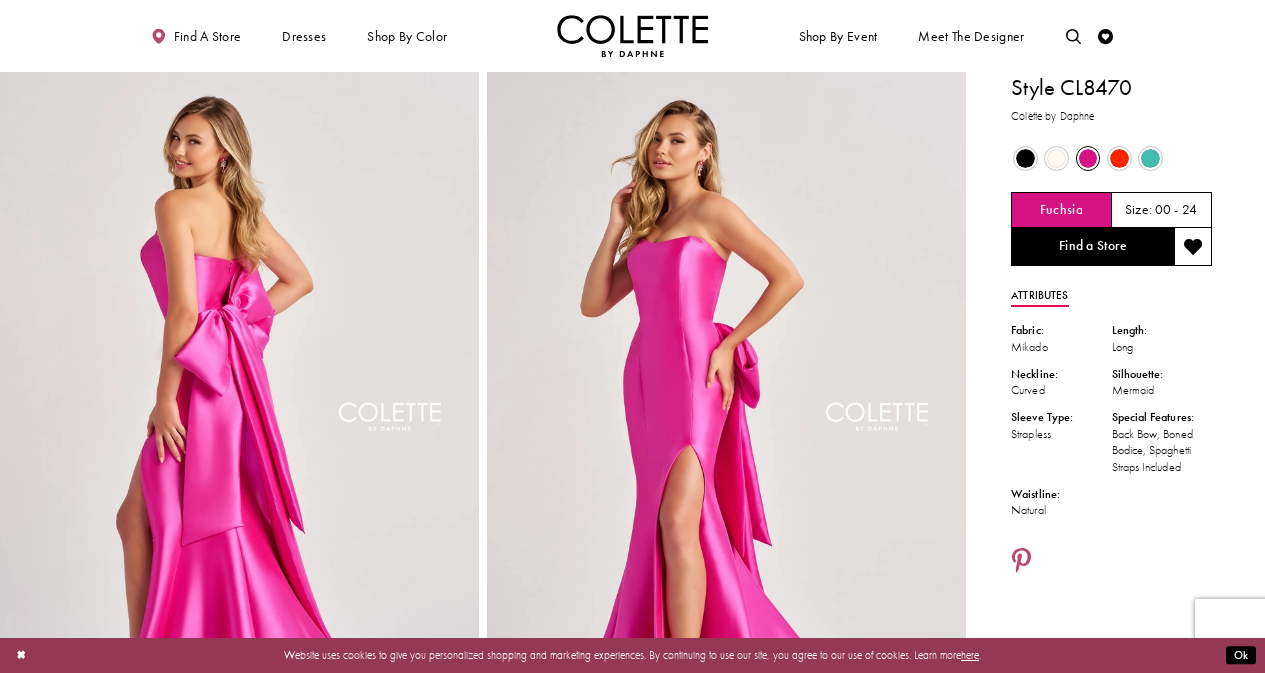 click at bounding box center [1150, 158] 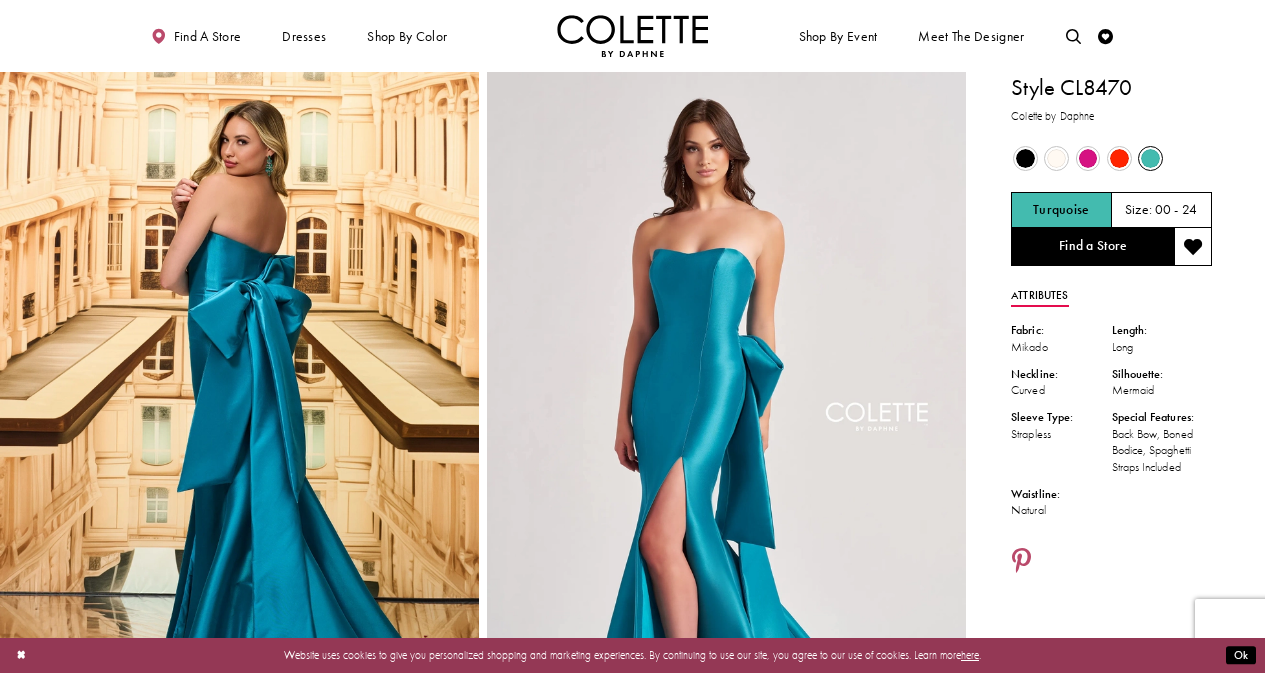 click at bounding box center (1119, 158) 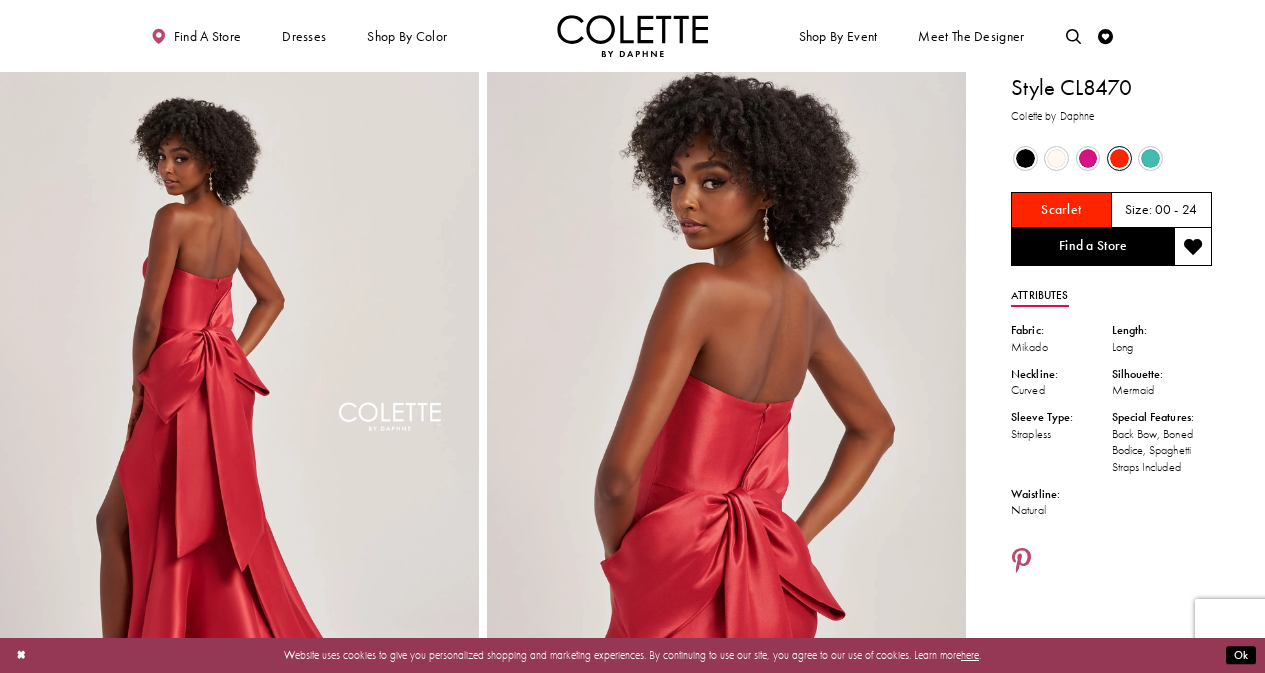 click on "Out of Stock" at bounding box center (1087, 158) 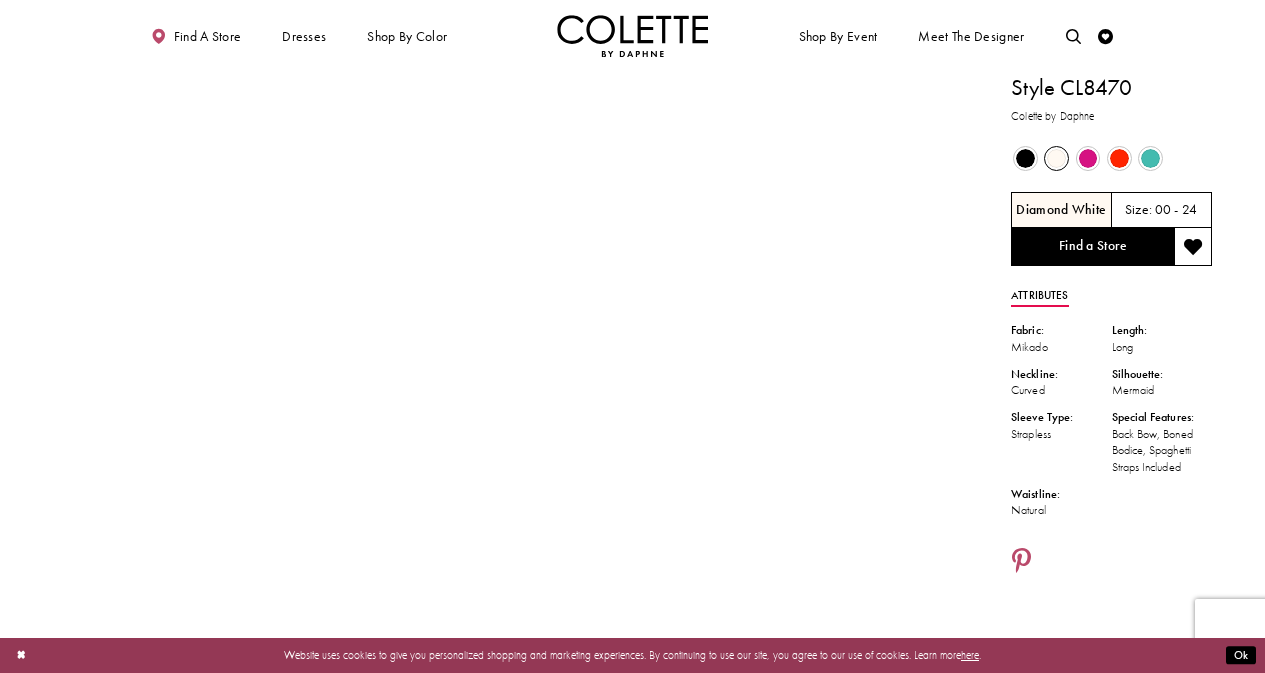 click at bounding box center (1025, 158) 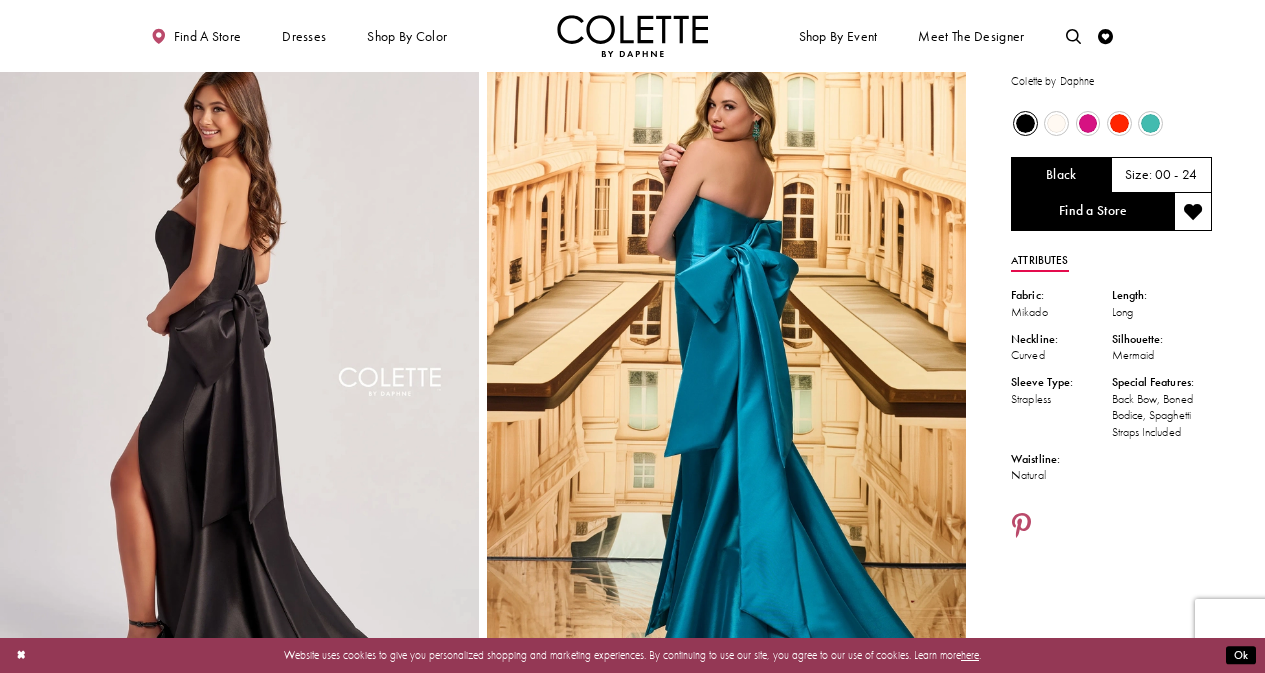 scroll, scrollTop: 0, scrollLeft: 0, axis: both 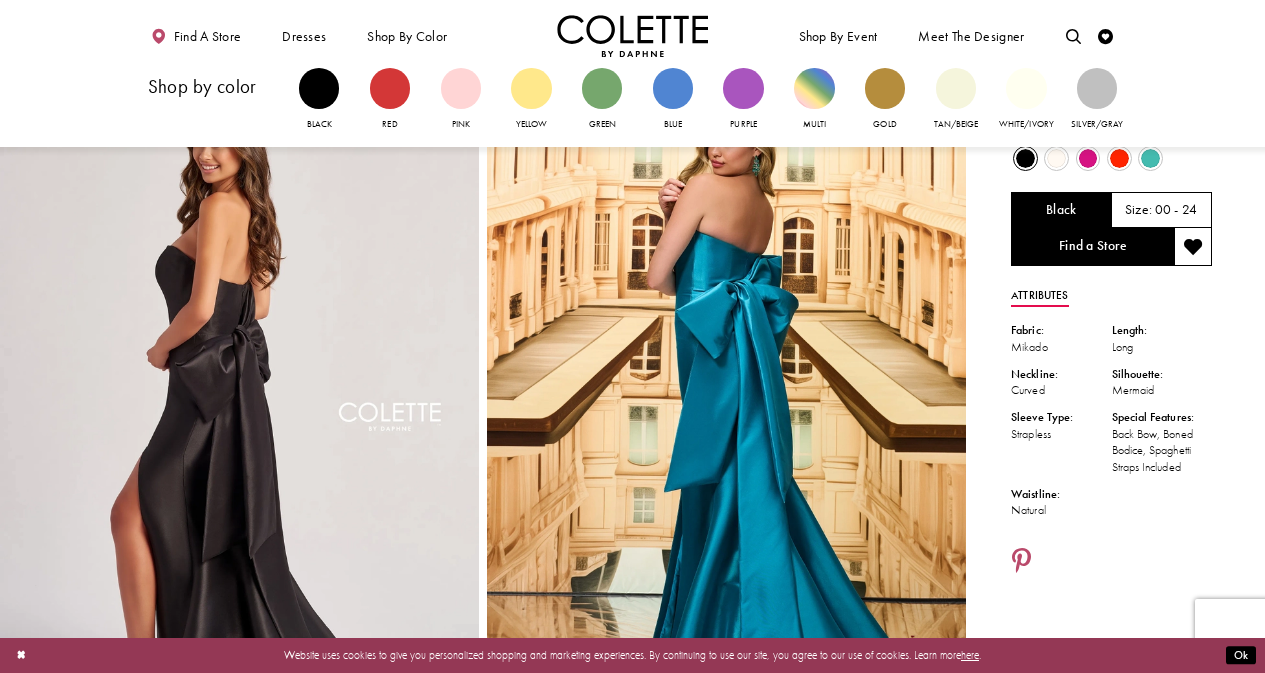 click on "Black" at bounding box center [319, 100] 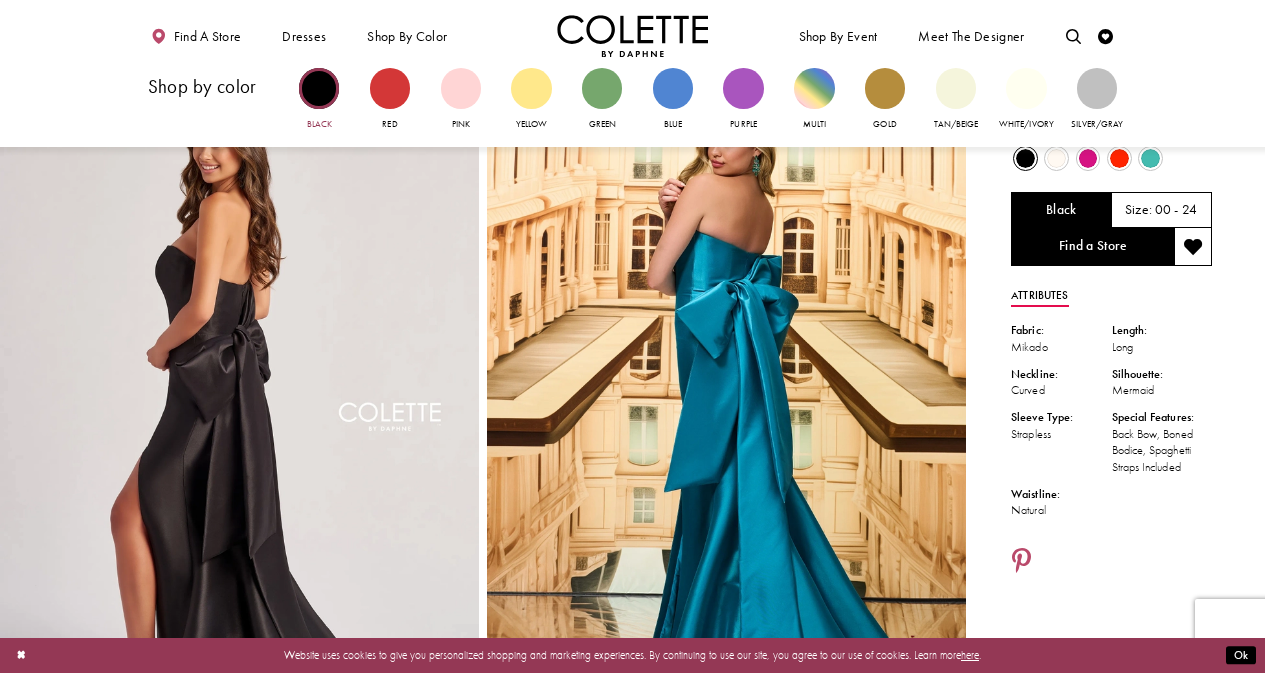 click at bounding box center (319, 88) 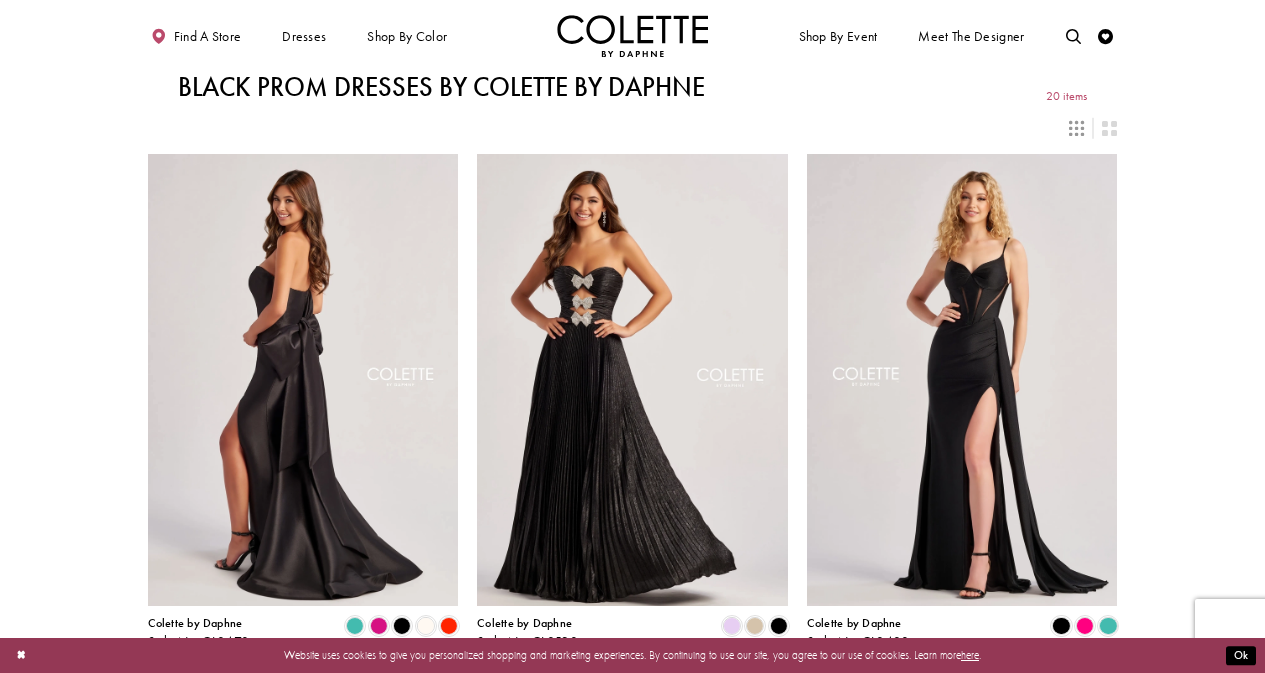 scroll, scrollTop: 0, scrollLeft: 0, axis: both 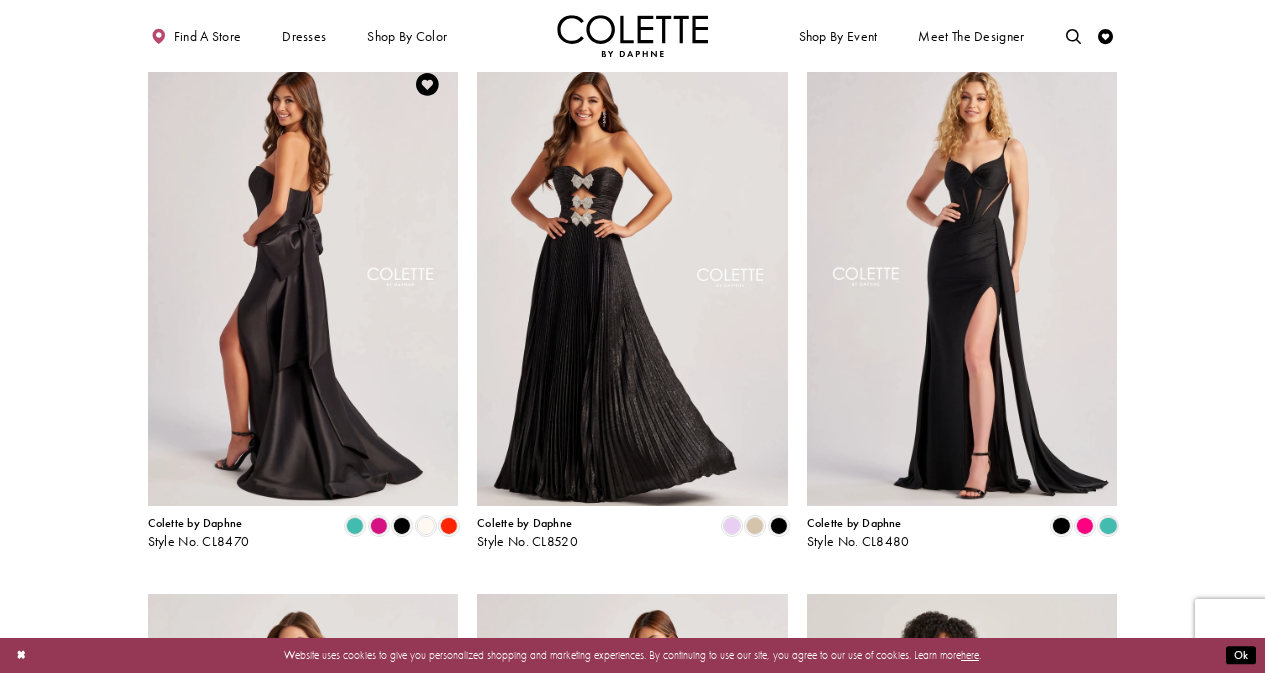 drag, startPoint x: 0, startPoint y: 446, endPoint x: 161, endPoint y: 426, distance: 162.23749 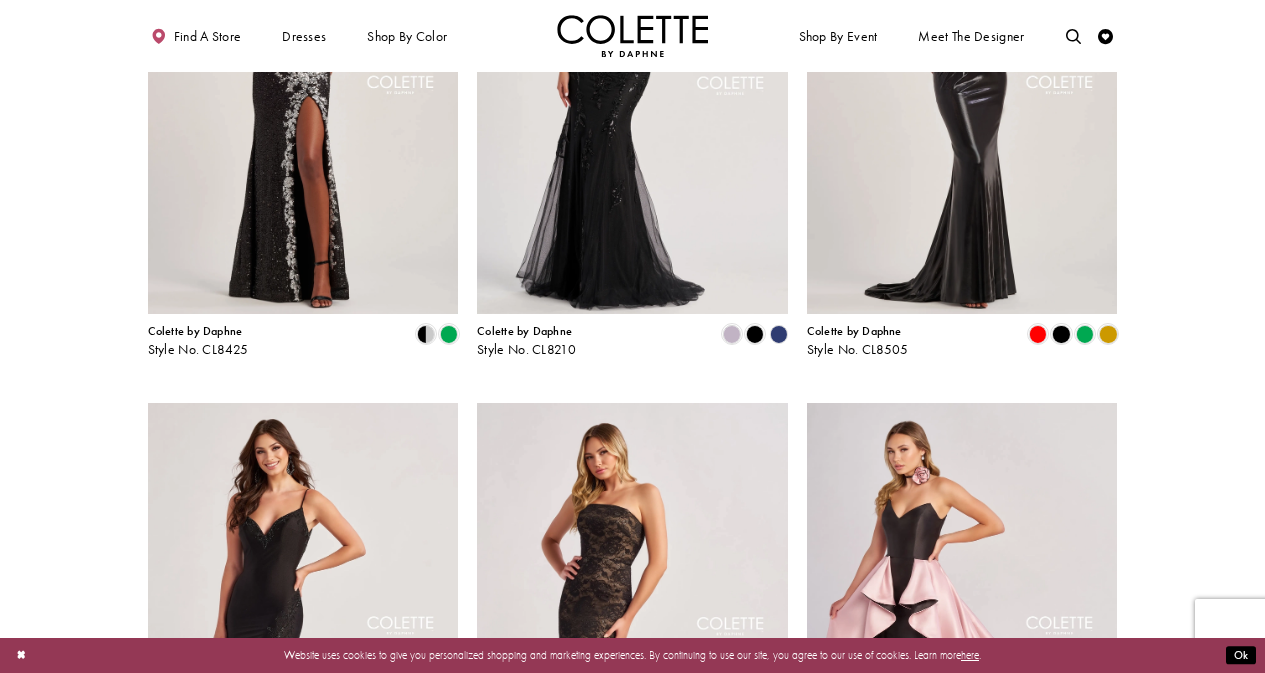 scroll, scrollTop: 1400, scrollLeft: 0, axis: vertical 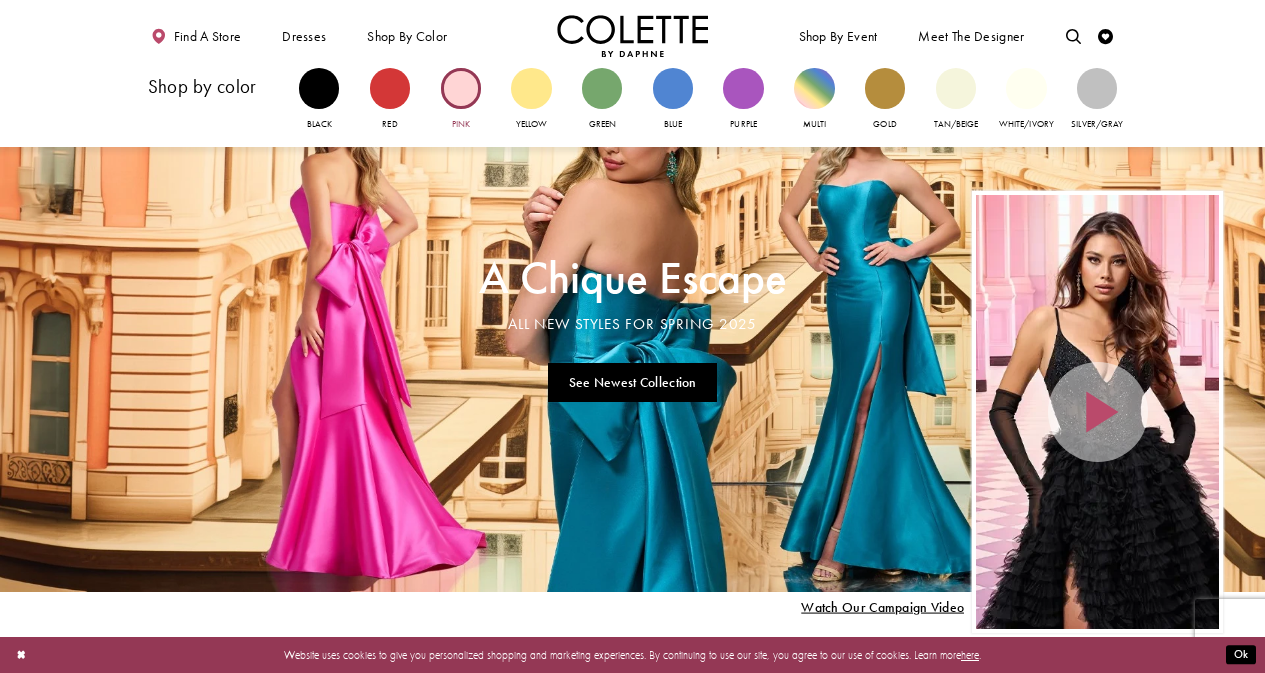 click at bounding box center (461, 88) 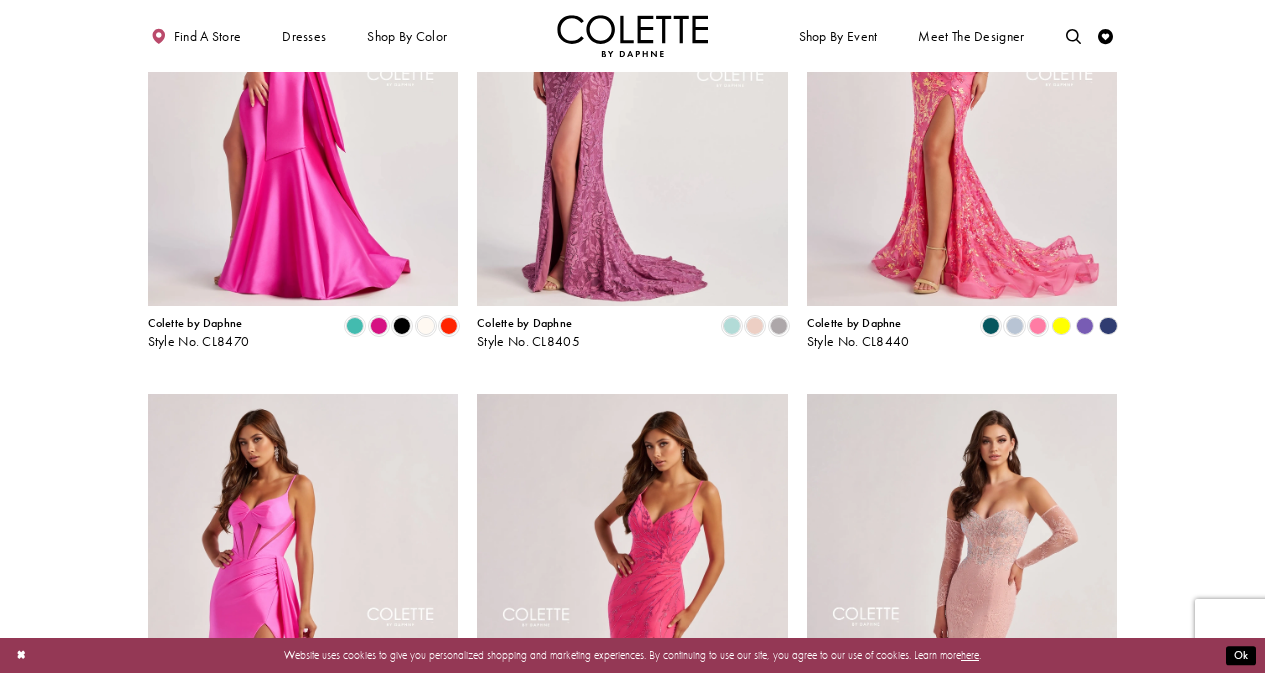 scroll, scrollTop: 300, scrollLeft: 0, axis: vertical 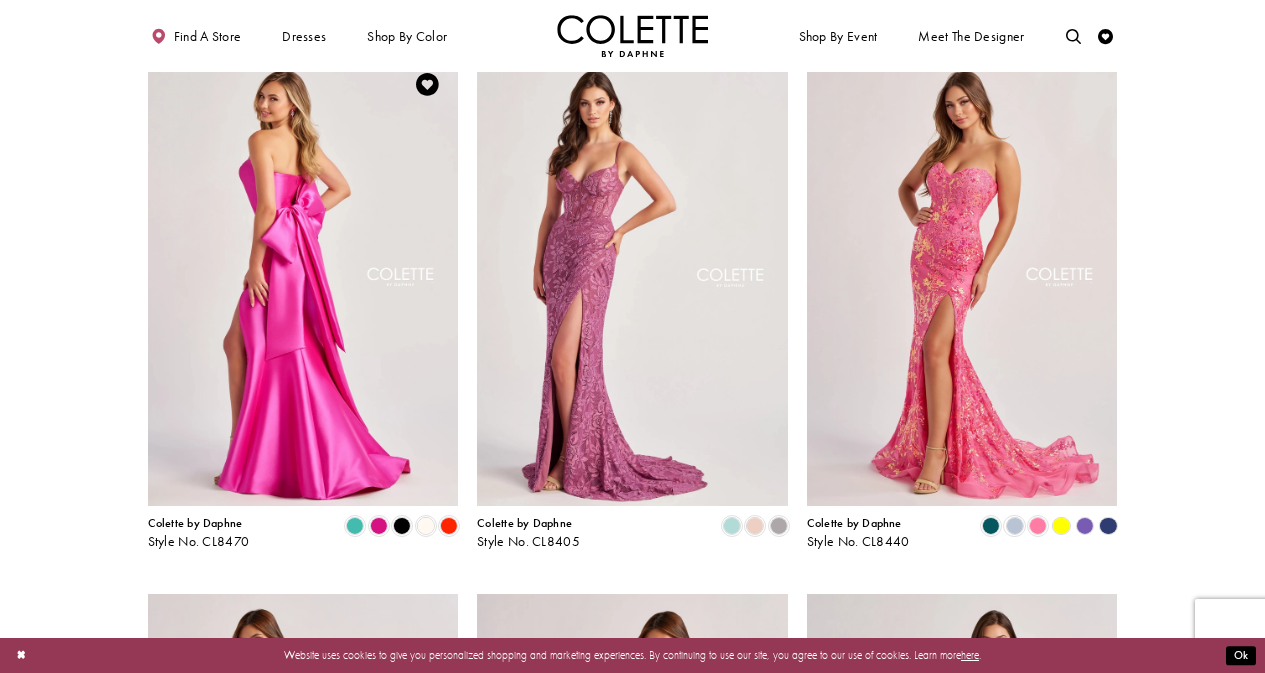 click at bounding box center [303, 280] 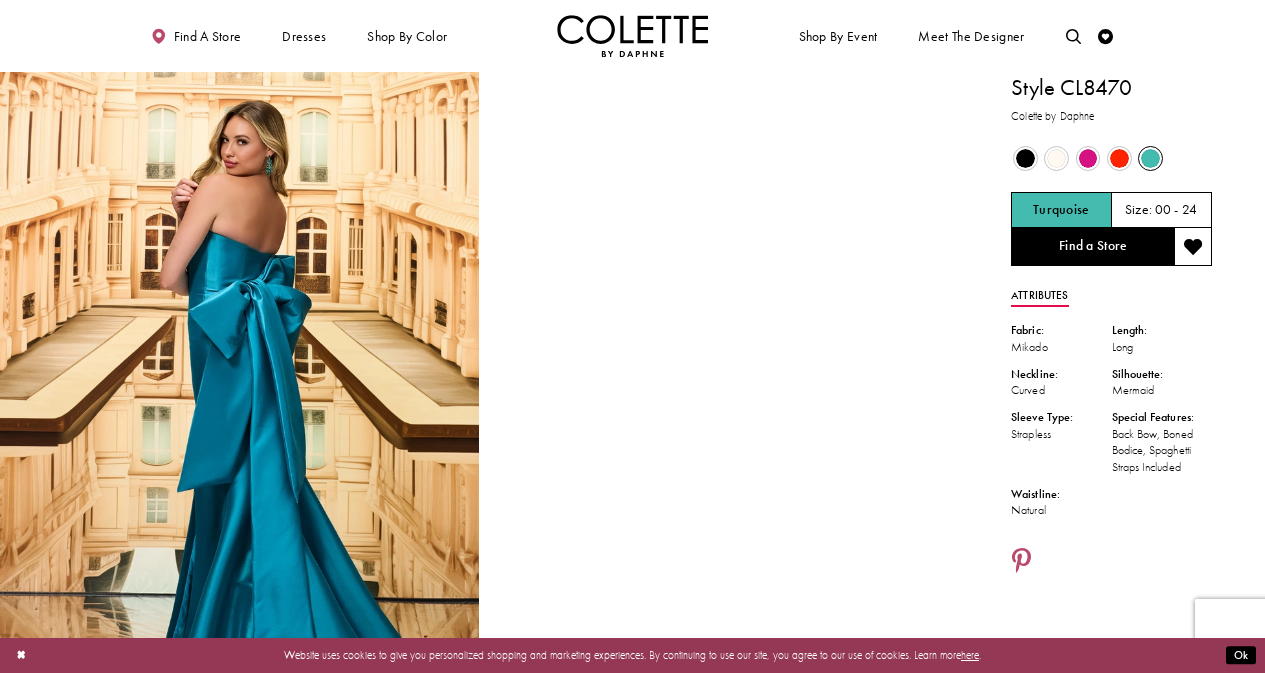 scroll, scrollTop: 0, scrollLeft: 0, axis: both 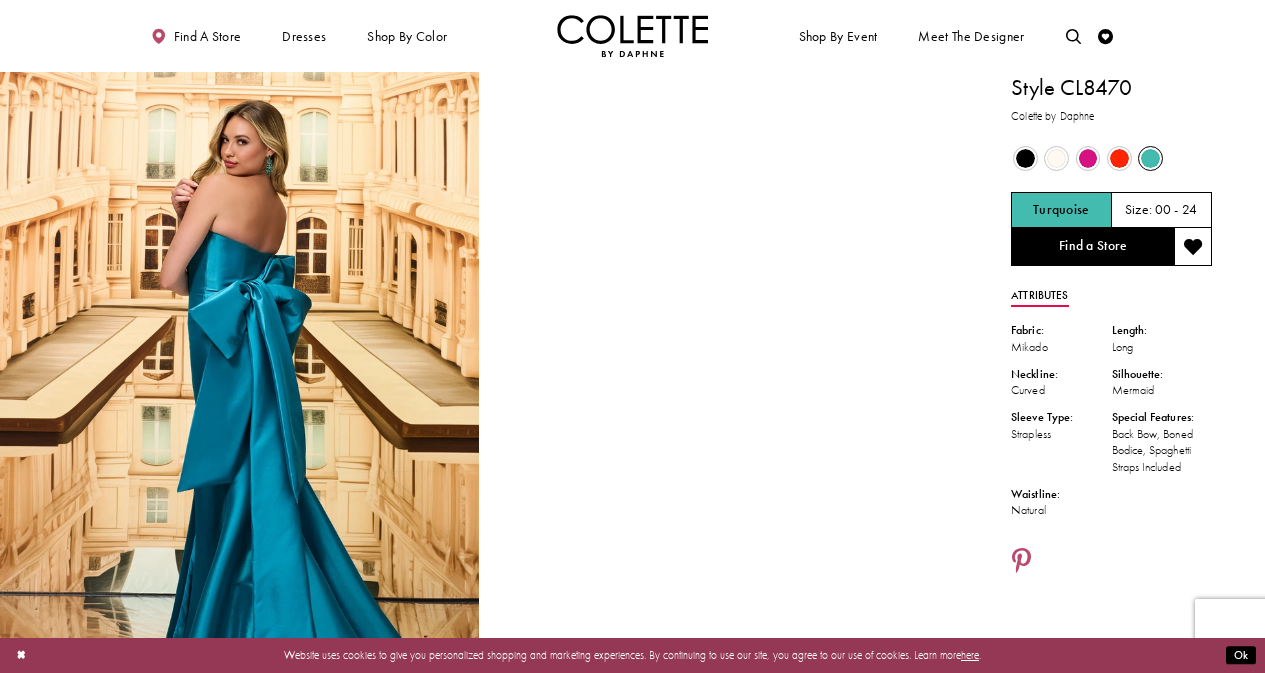 click at bounding box center (726, 431) 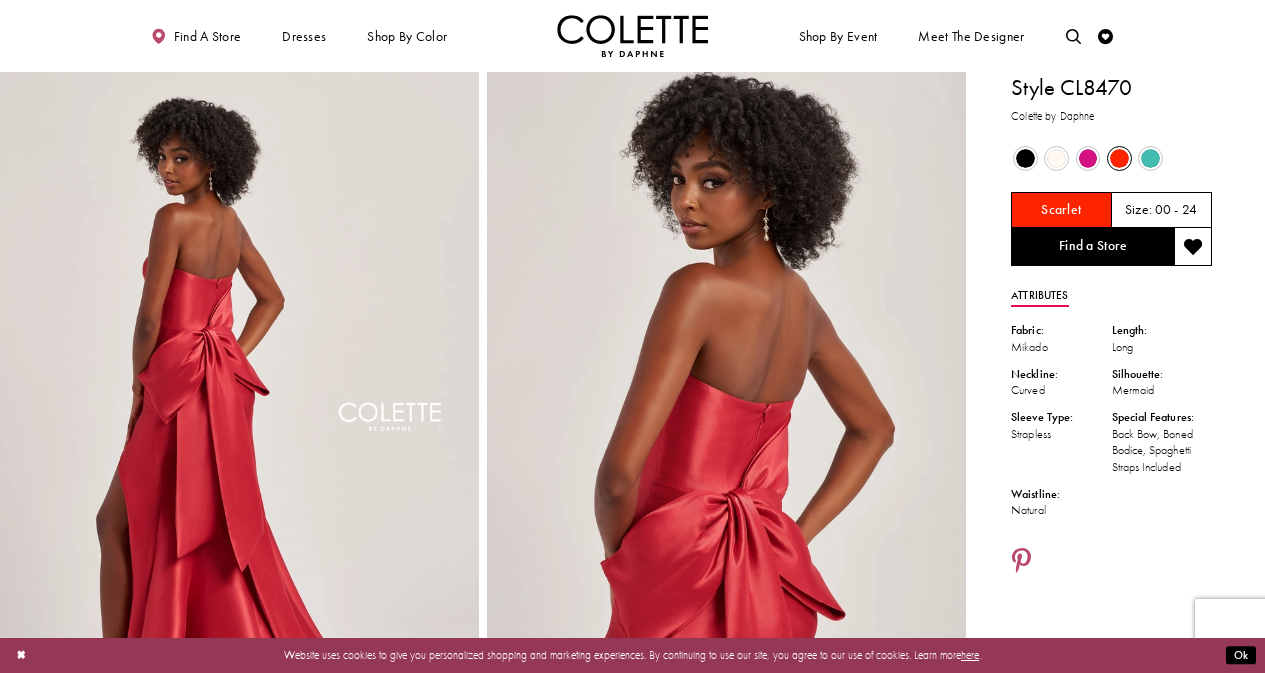 click on "Out of Stock" at bounding box center [1150, 158] 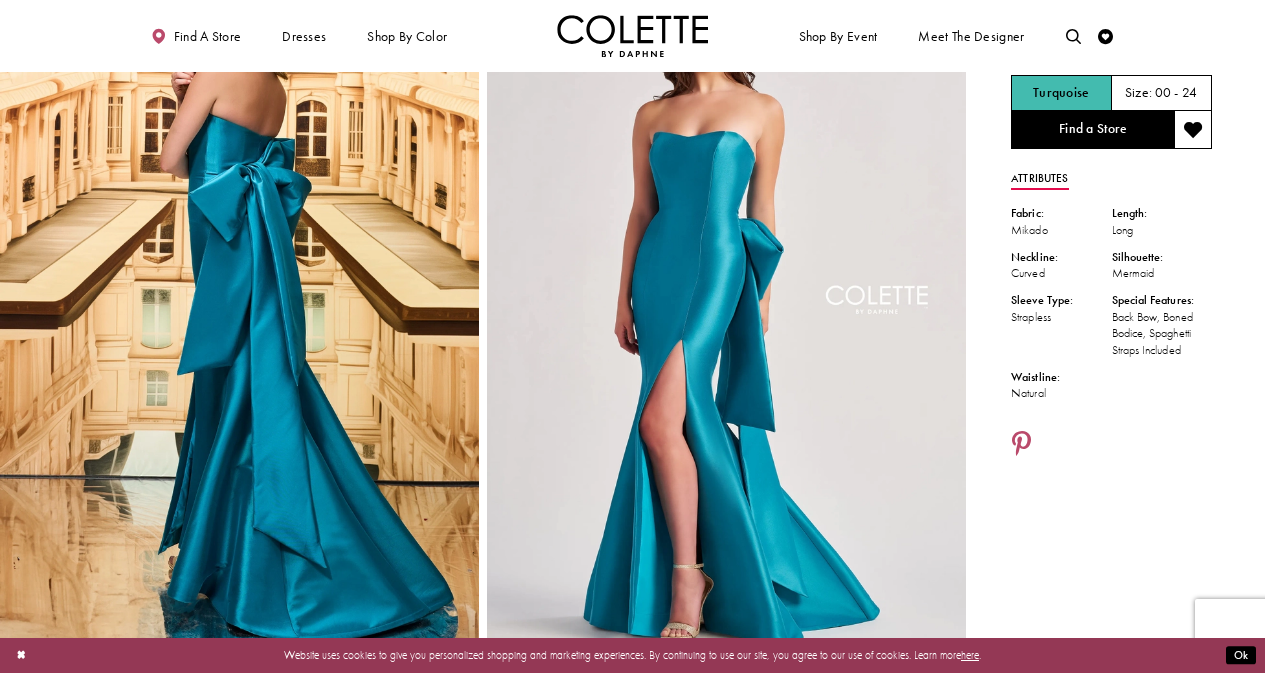 scroll, scrollTop: 0, scrollLeft: 0, axis: both 